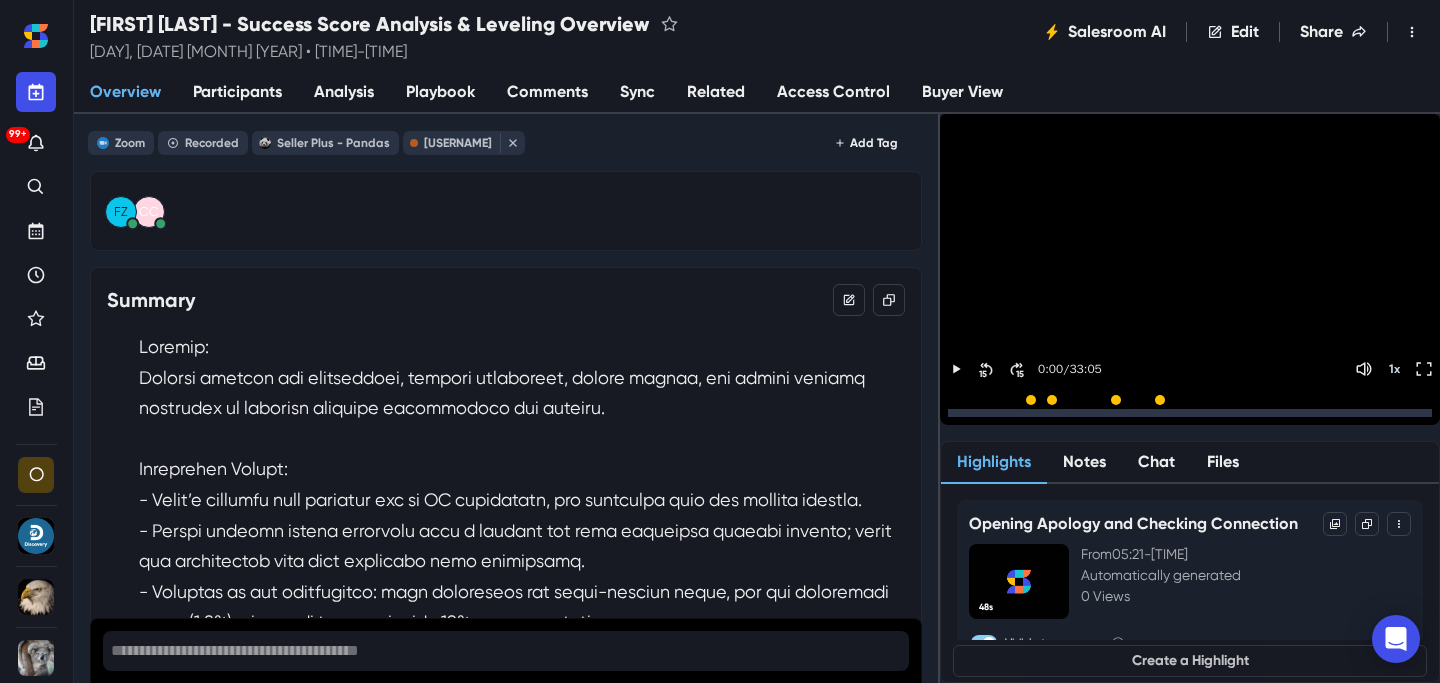 scroll, scrollTop: 0, scrollLeft: 0, axis: both 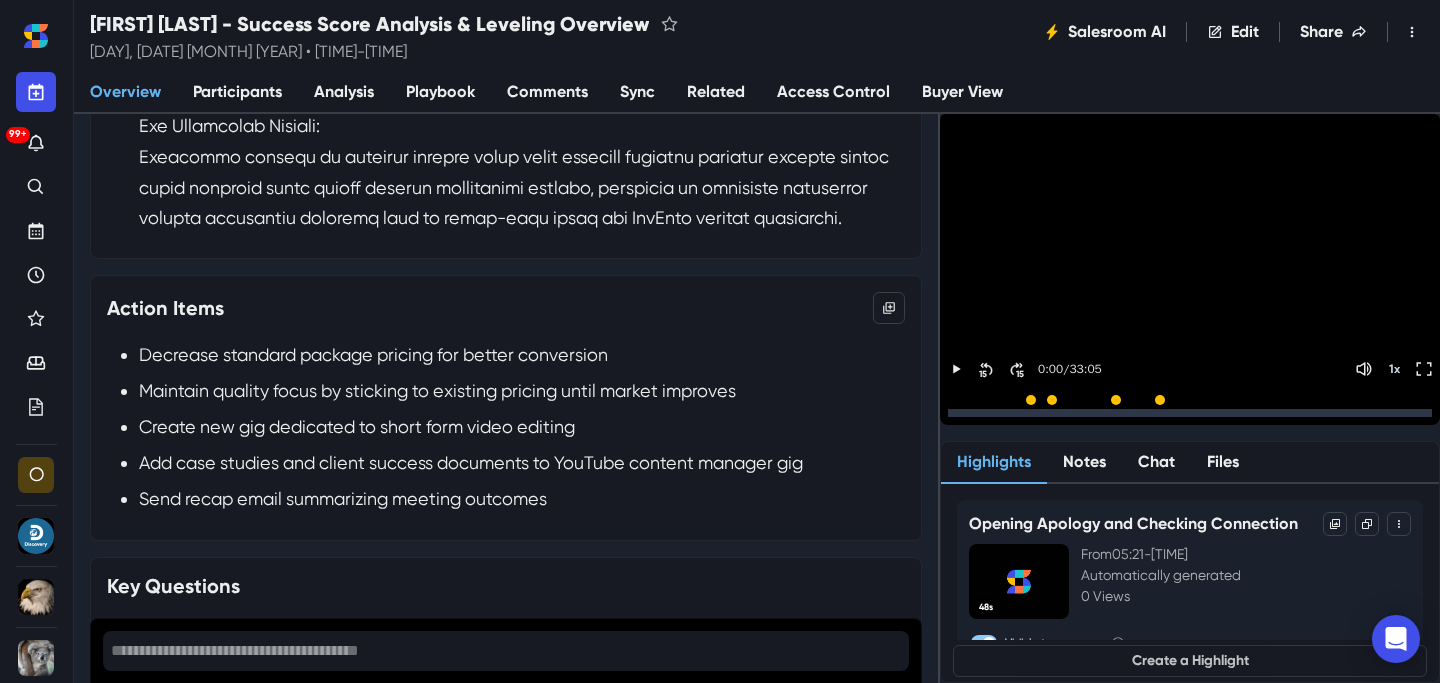 click on "Analysis" at bounding box center [344, 92] 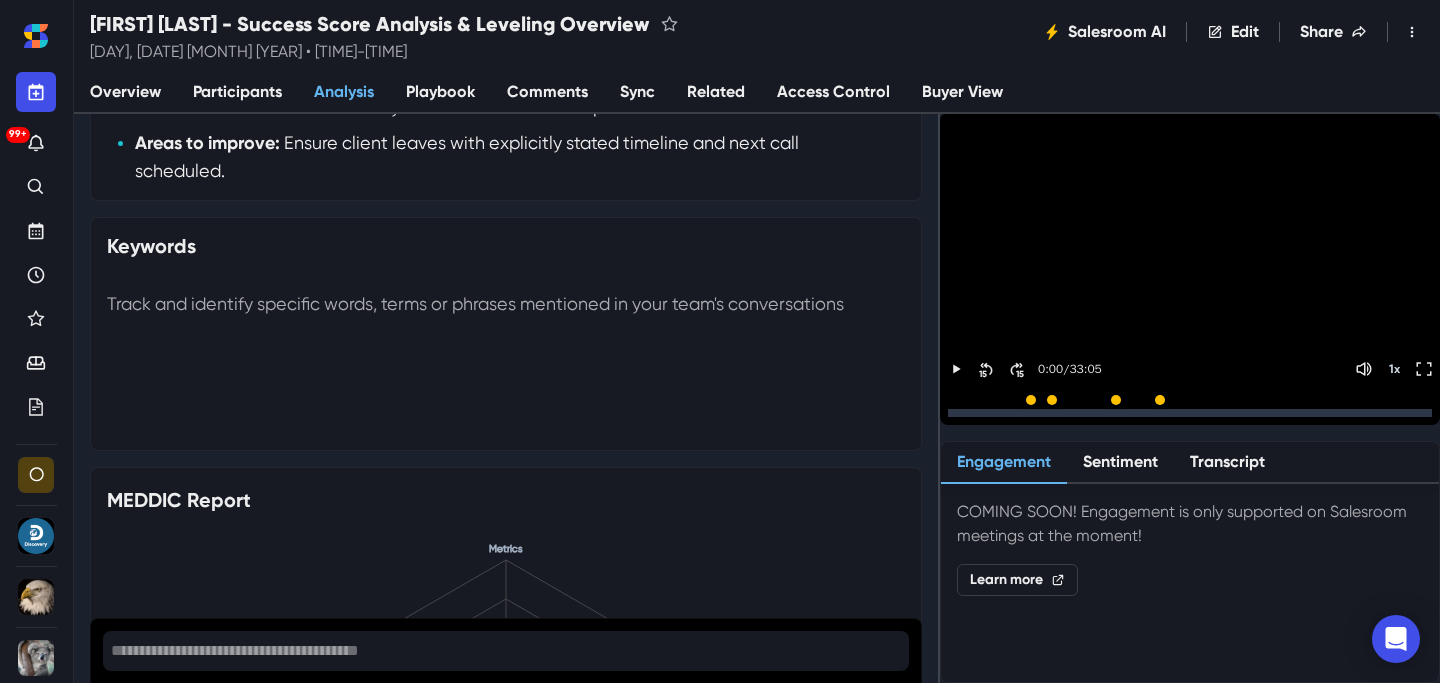 scroll, scrollTop: 0, scrollLeft: 0, axis: both 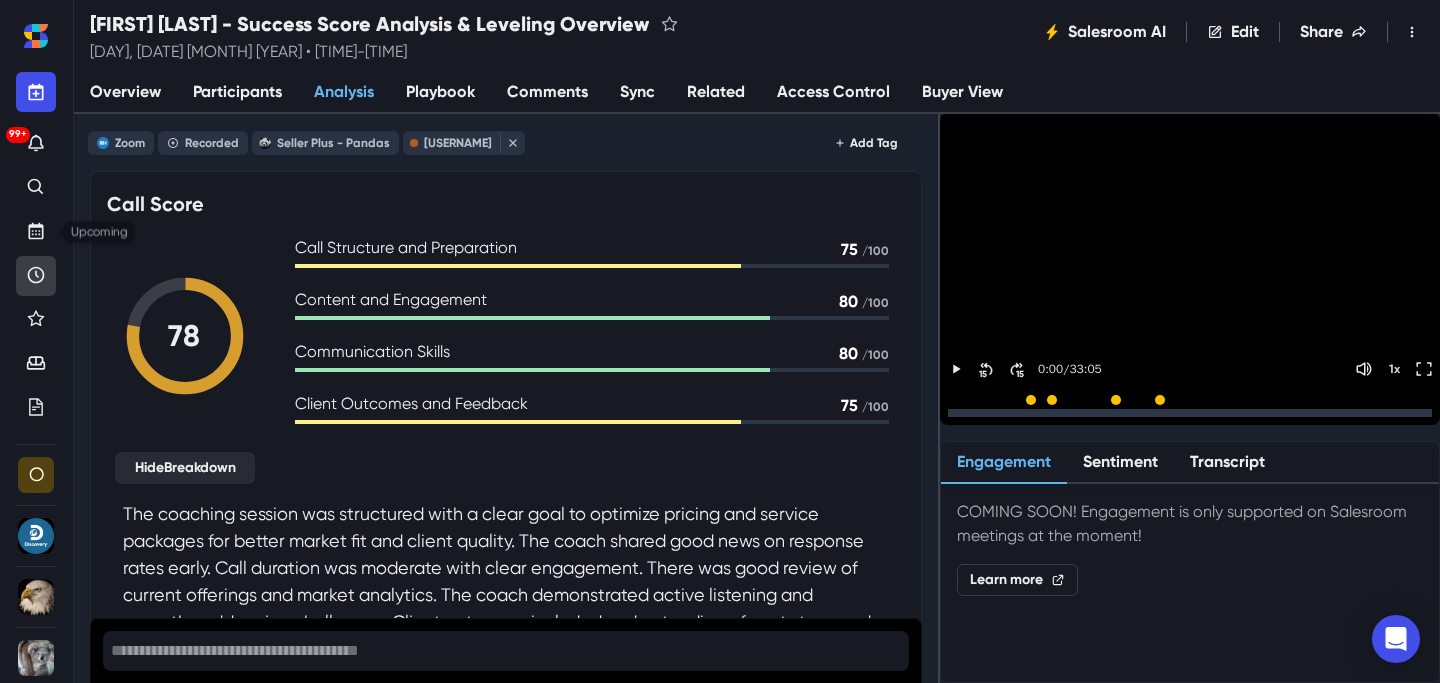 click 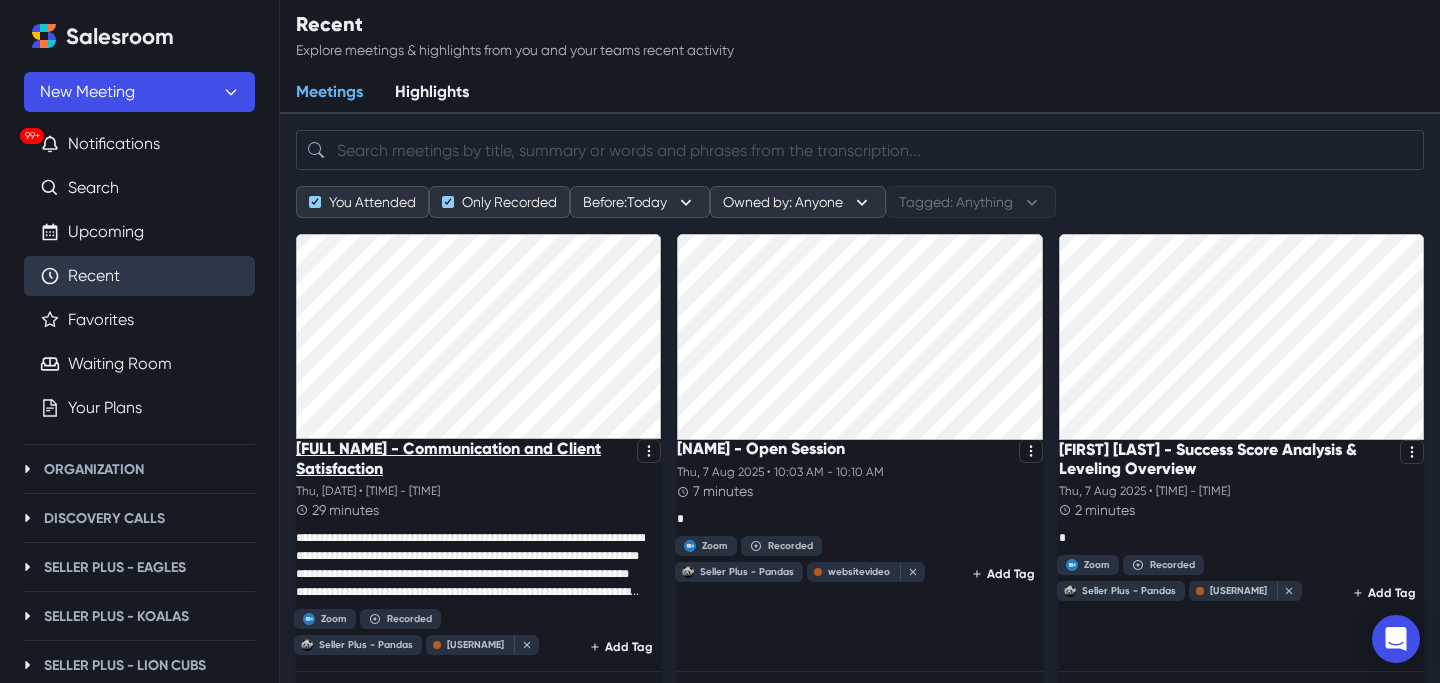 click on "[FULL NAME] - Communication and Client Satisfaction" at bounding box center (462, 458) 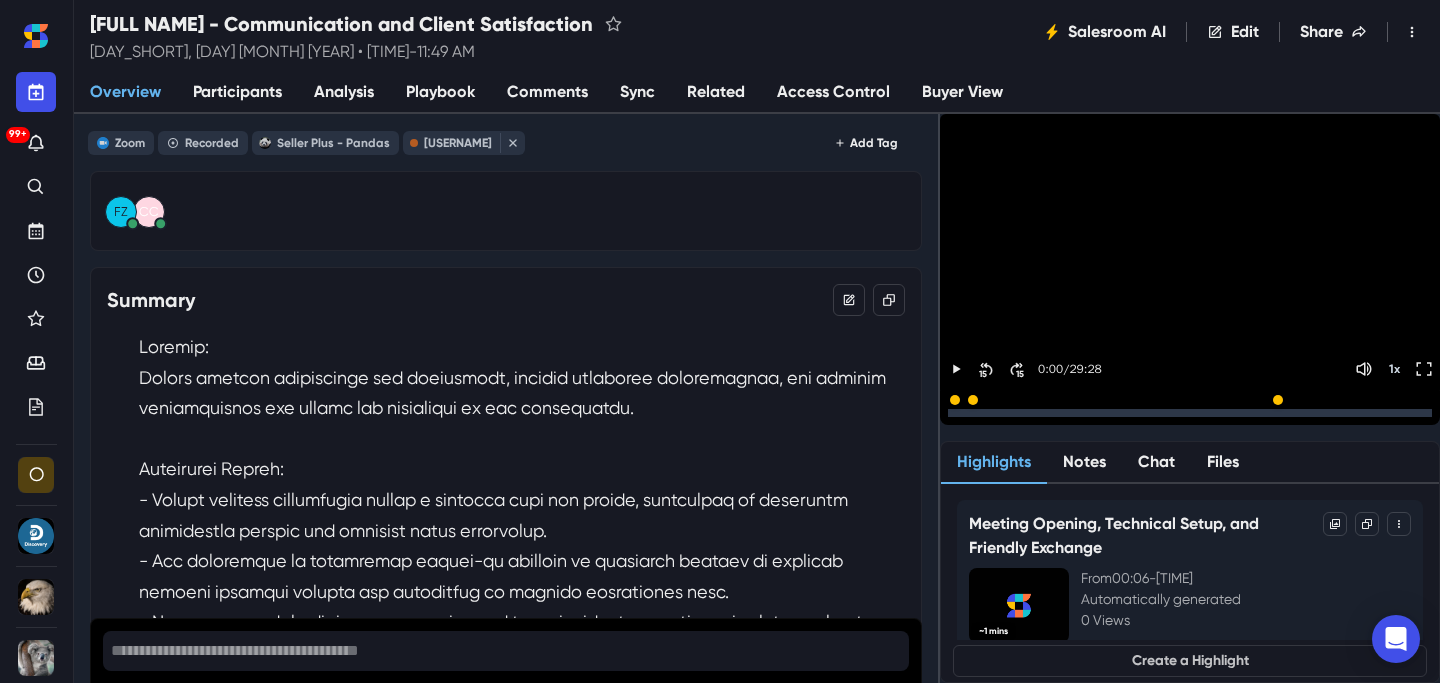 click on "Analysis" at bounding box center [344, 92] 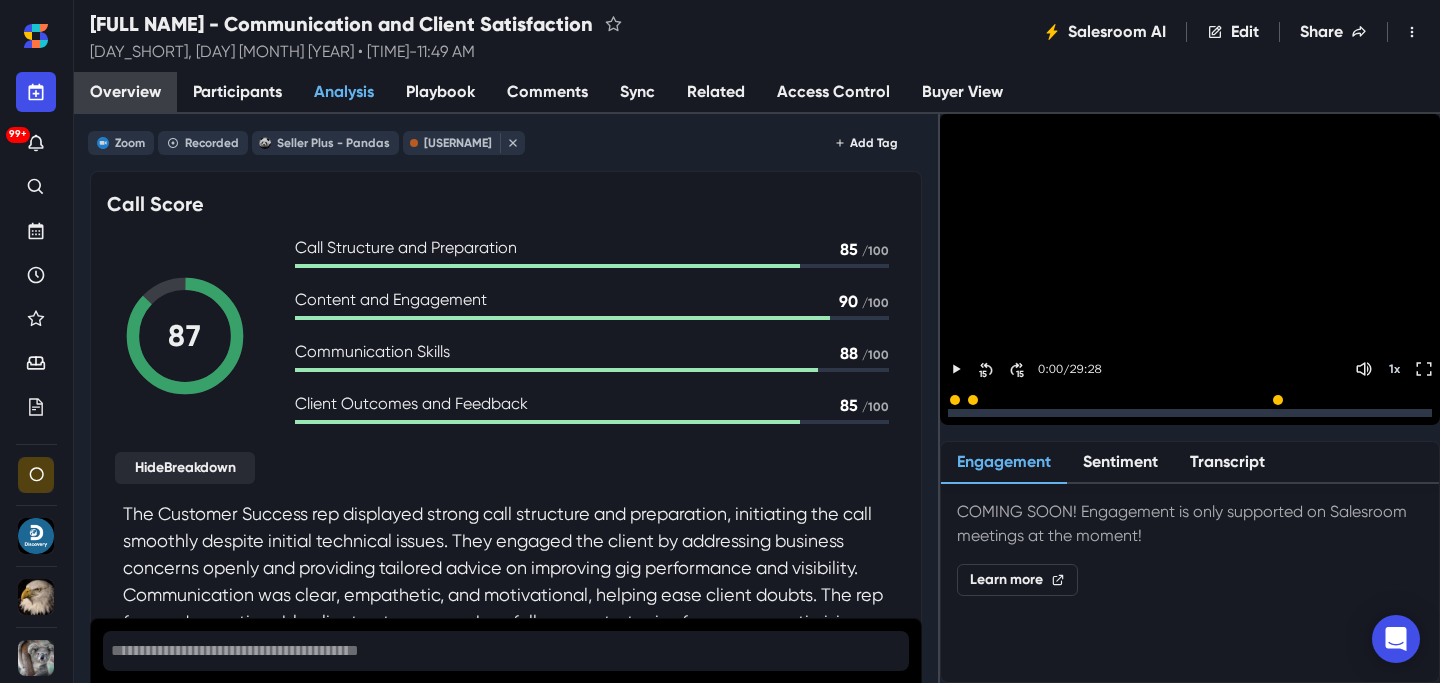 click on "Overview" at bounding box center [125, 92] 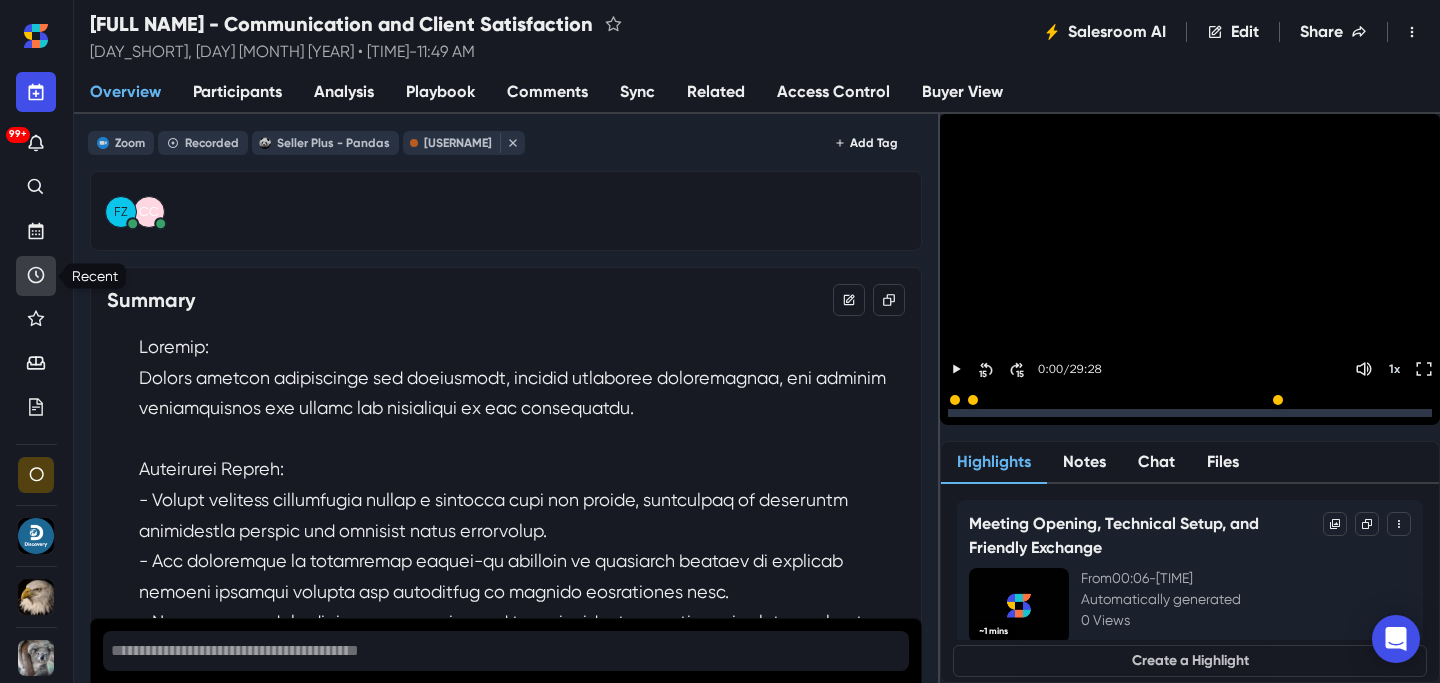 click 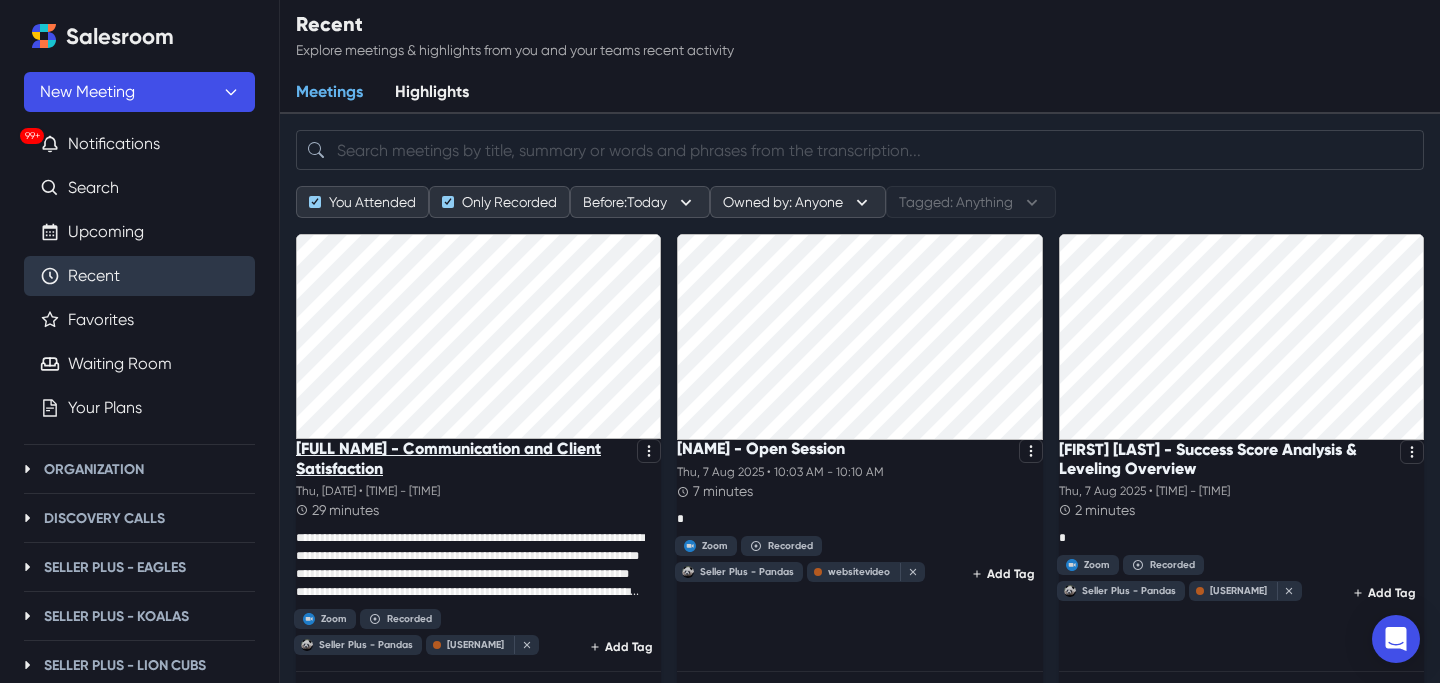 click on "[FULL NAME] - Communication and Client Satisfaction" at bounding box center (462, 458) 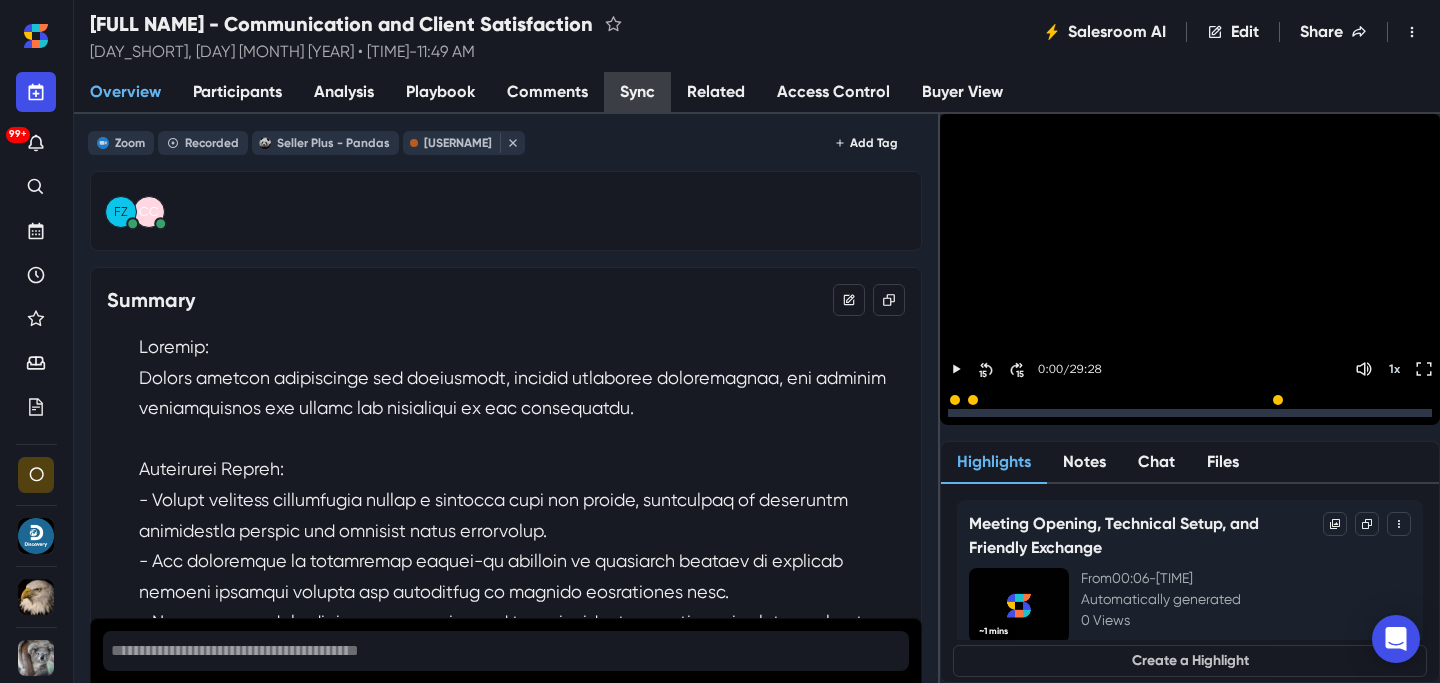 click on "Sync" at bounding box center [637, 93] 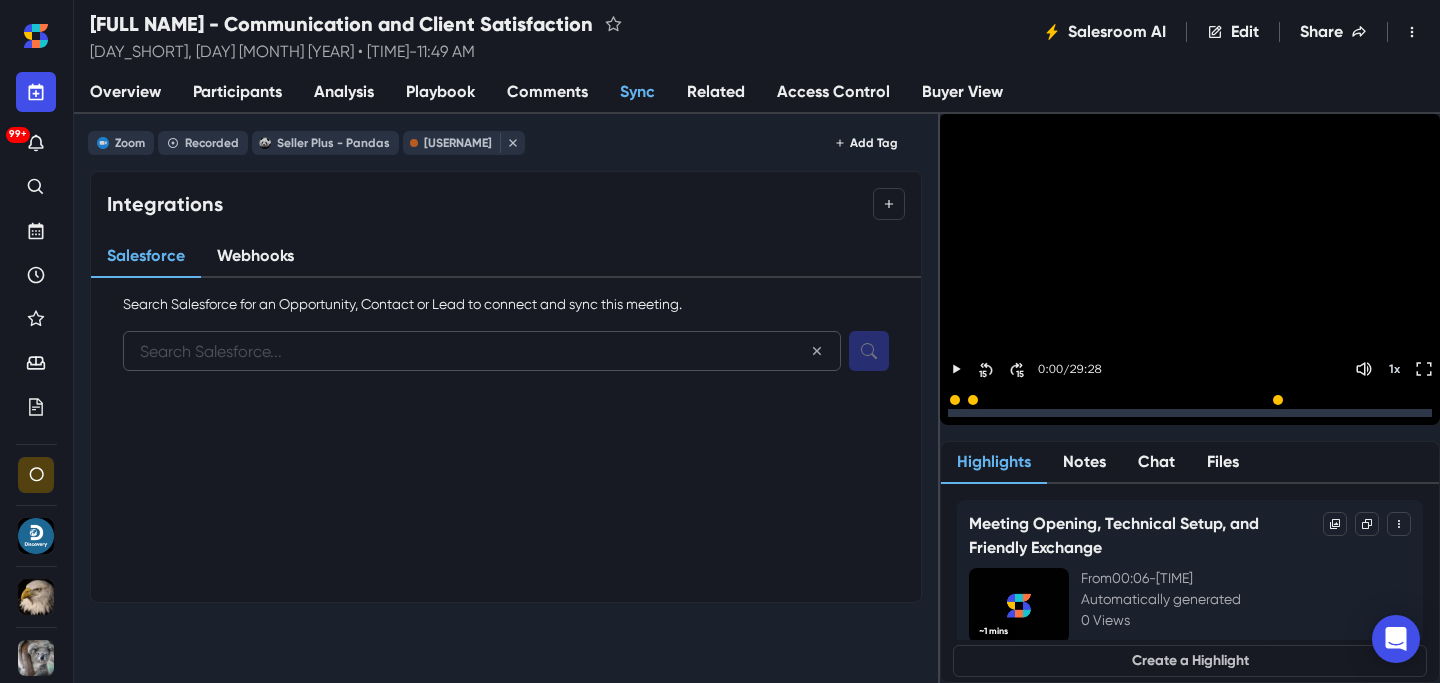 click at bounding box center [482, 351] 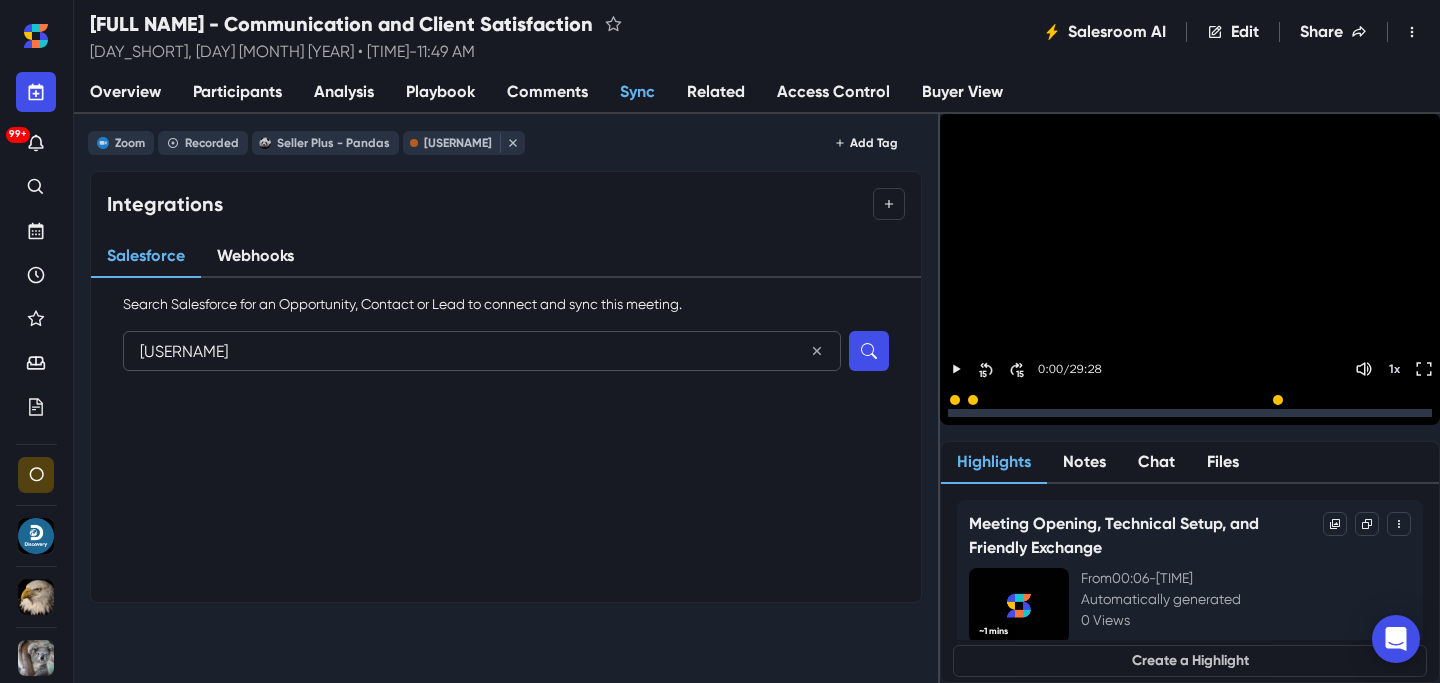 type on "[USERNAME]" 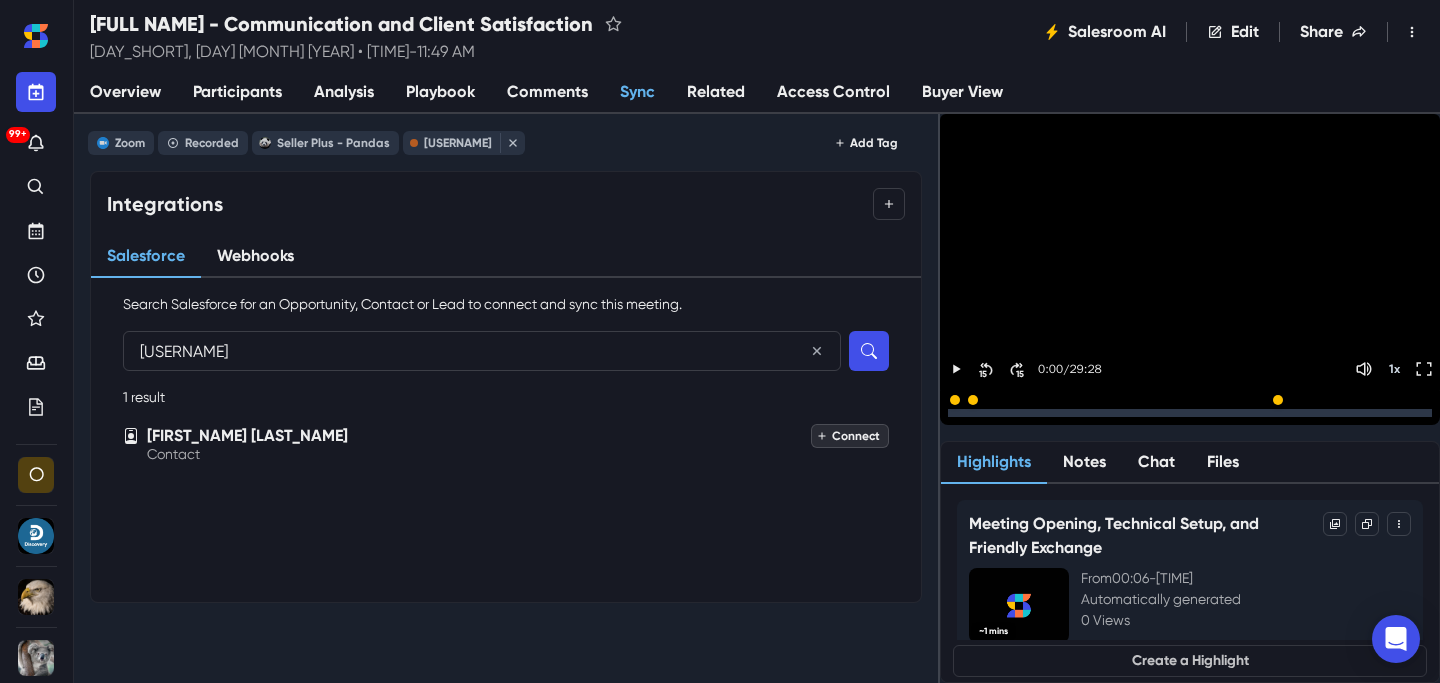 click on "Connect" at bounding box center [850, 436] 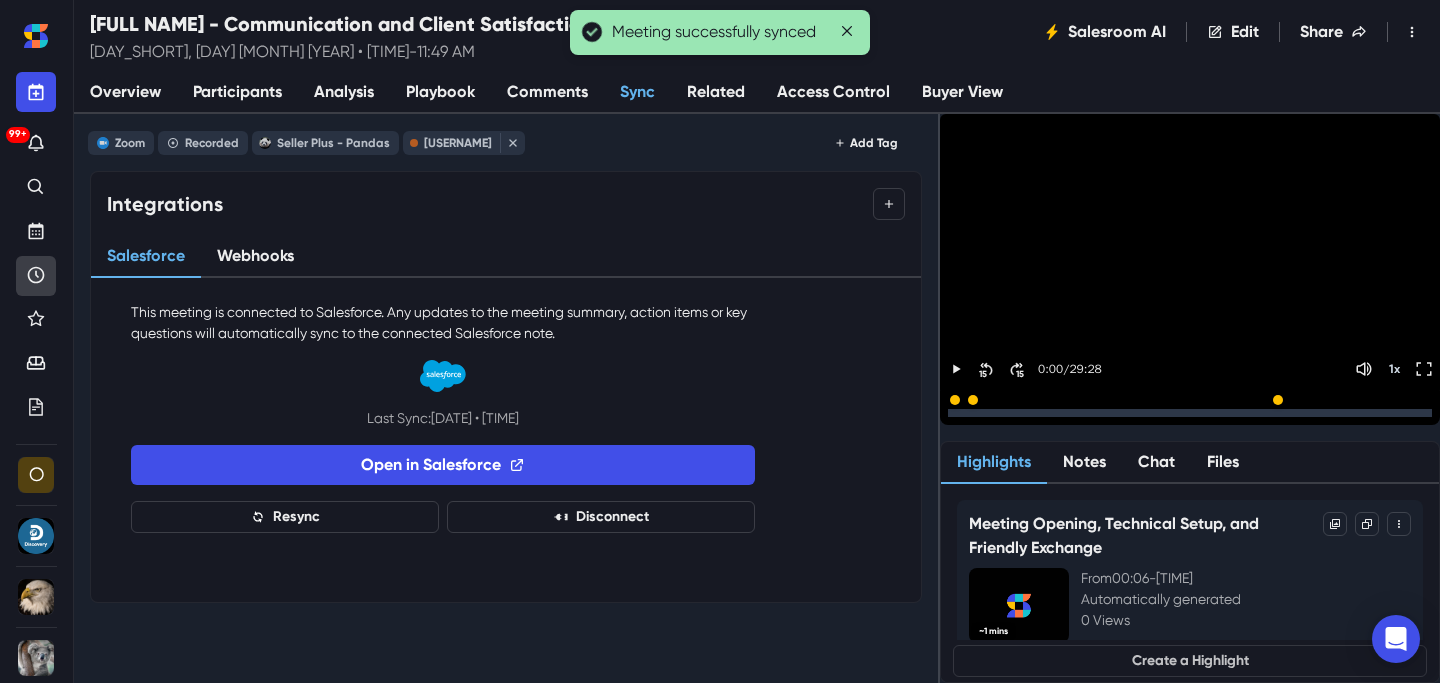 click at bounding box center [36, 276] 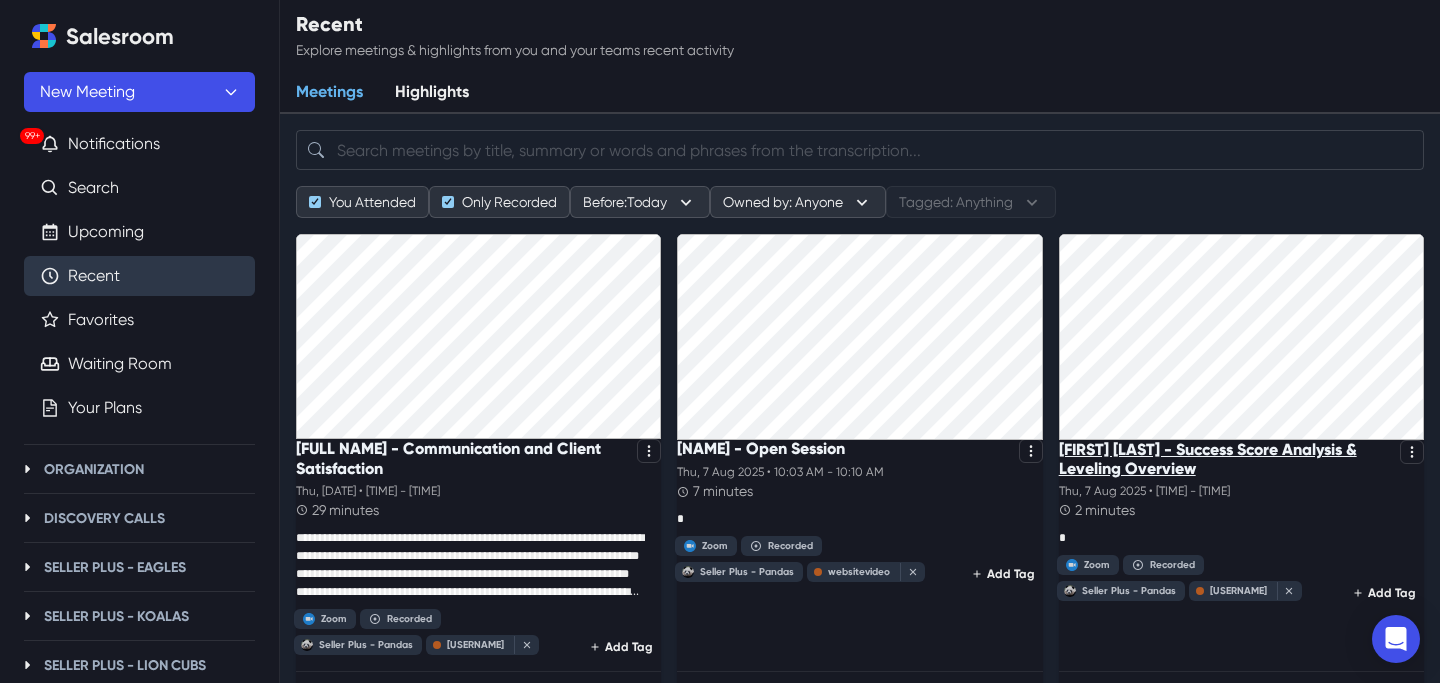click on "[FIRST] [LAST] - Success Score Analysis  & Leveling Overview" at bounding box center [1225, 459] 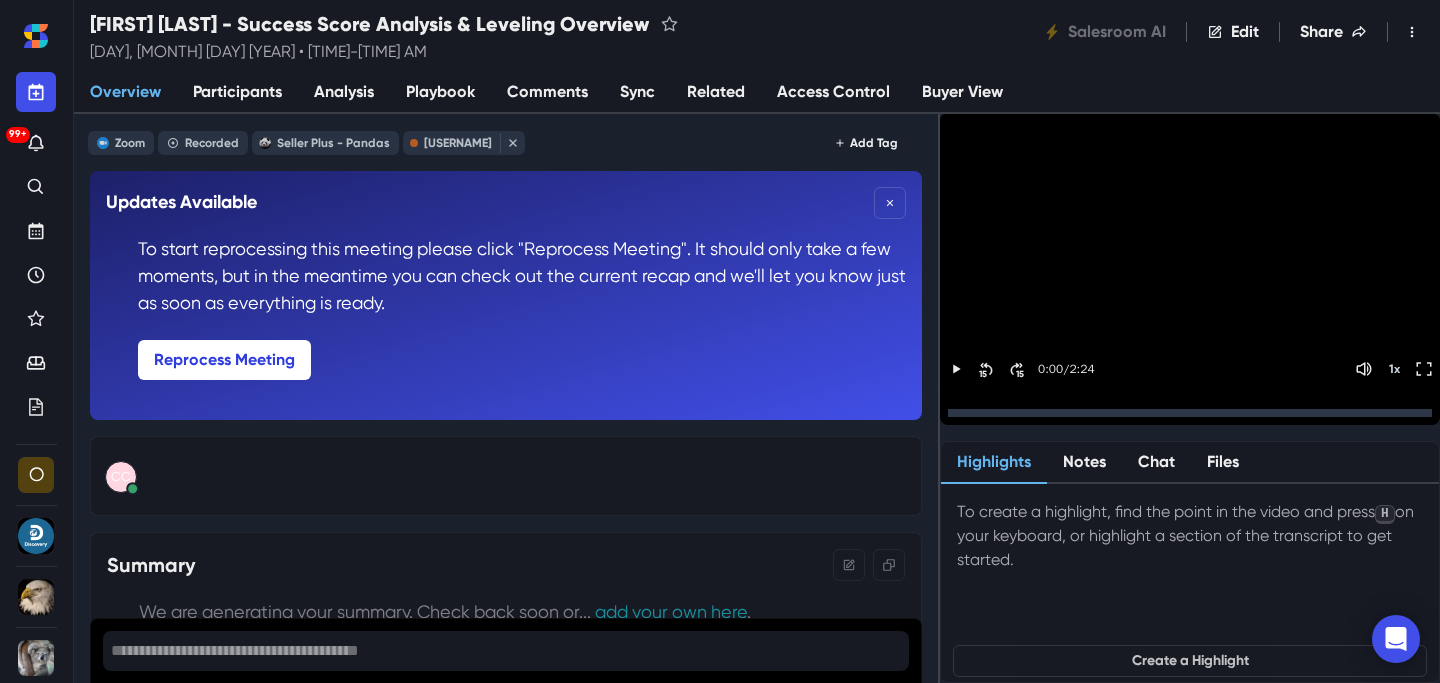 click on "Analysis" at bounding box center (344, 92) 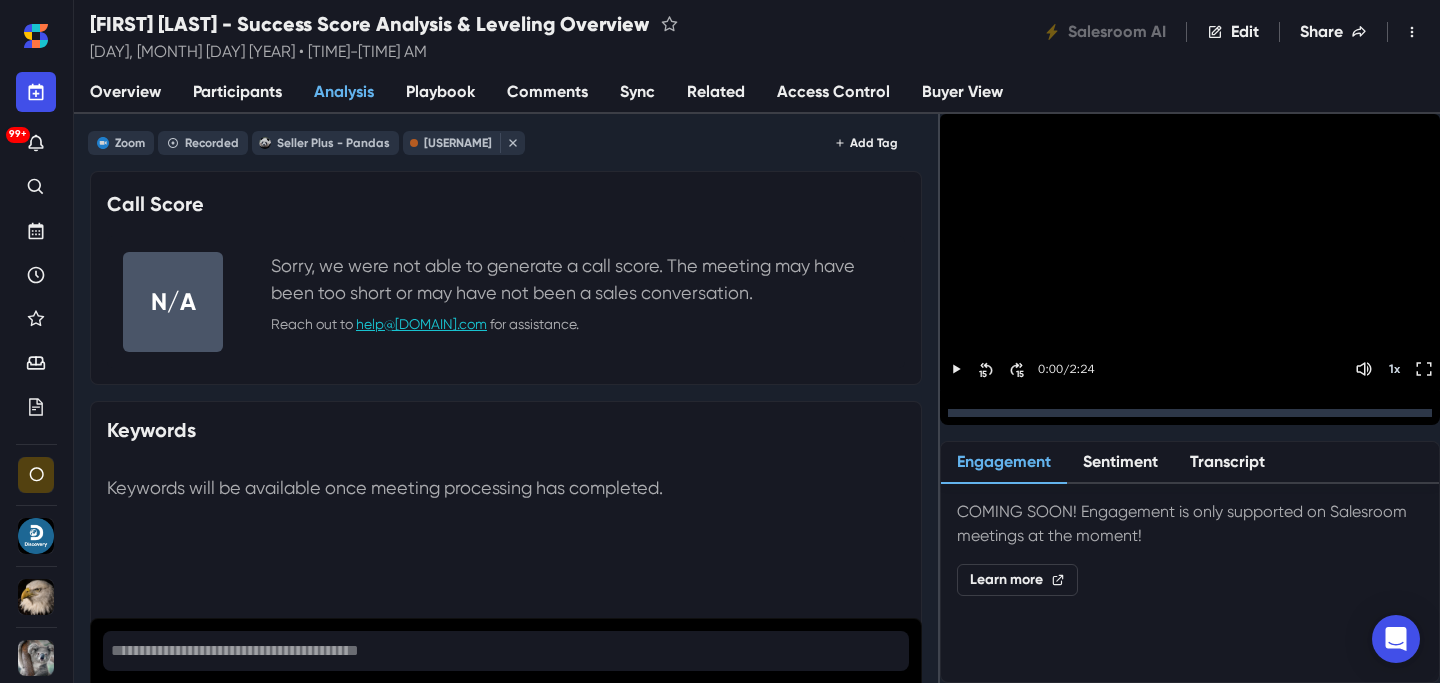 click on "Overview" at bounding box center [125, 92] 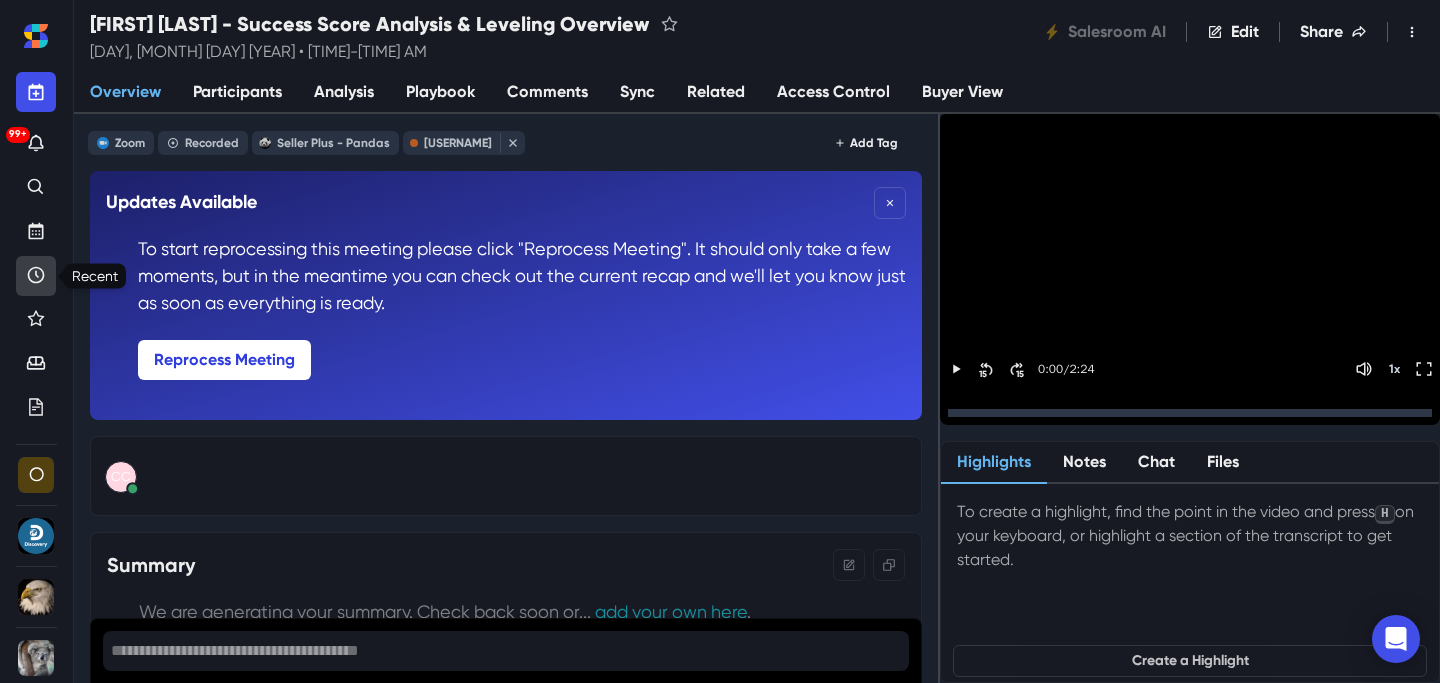 click 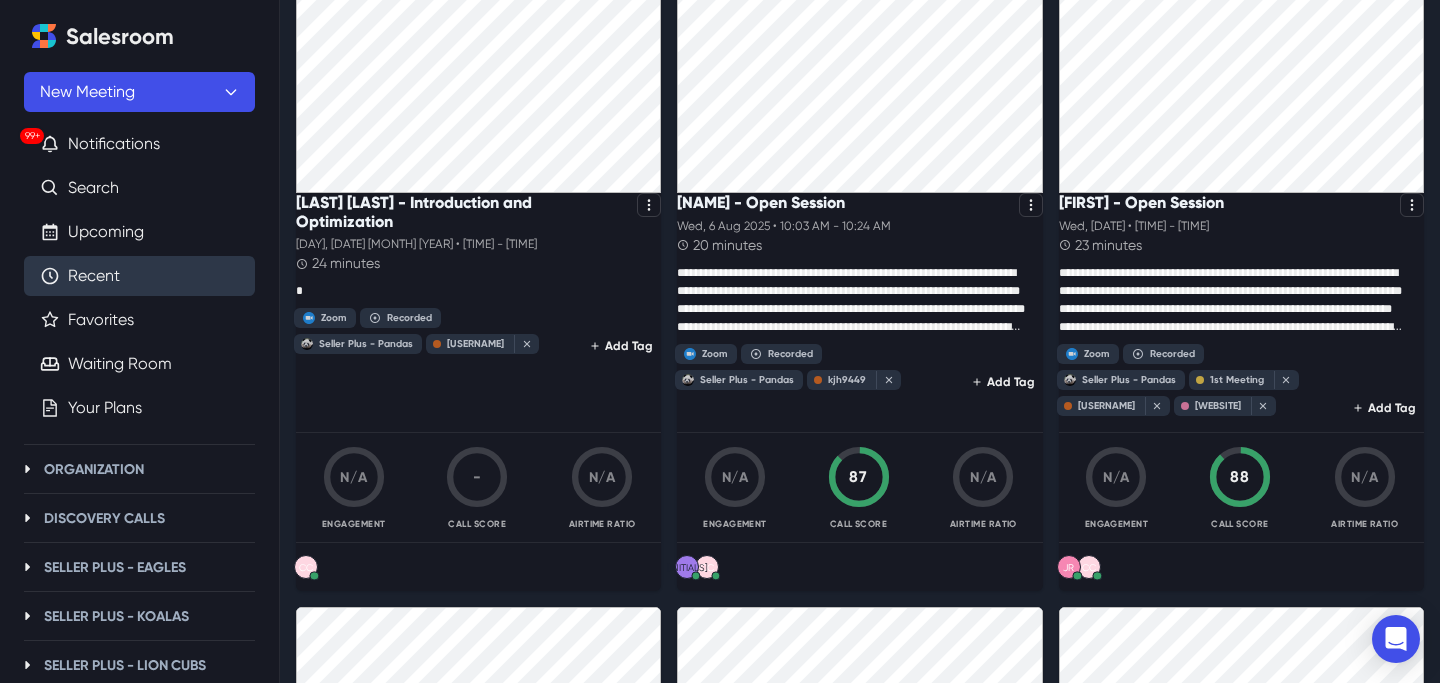scroll, scrollTop: 871, scrollLeft: 0, axis: vertical 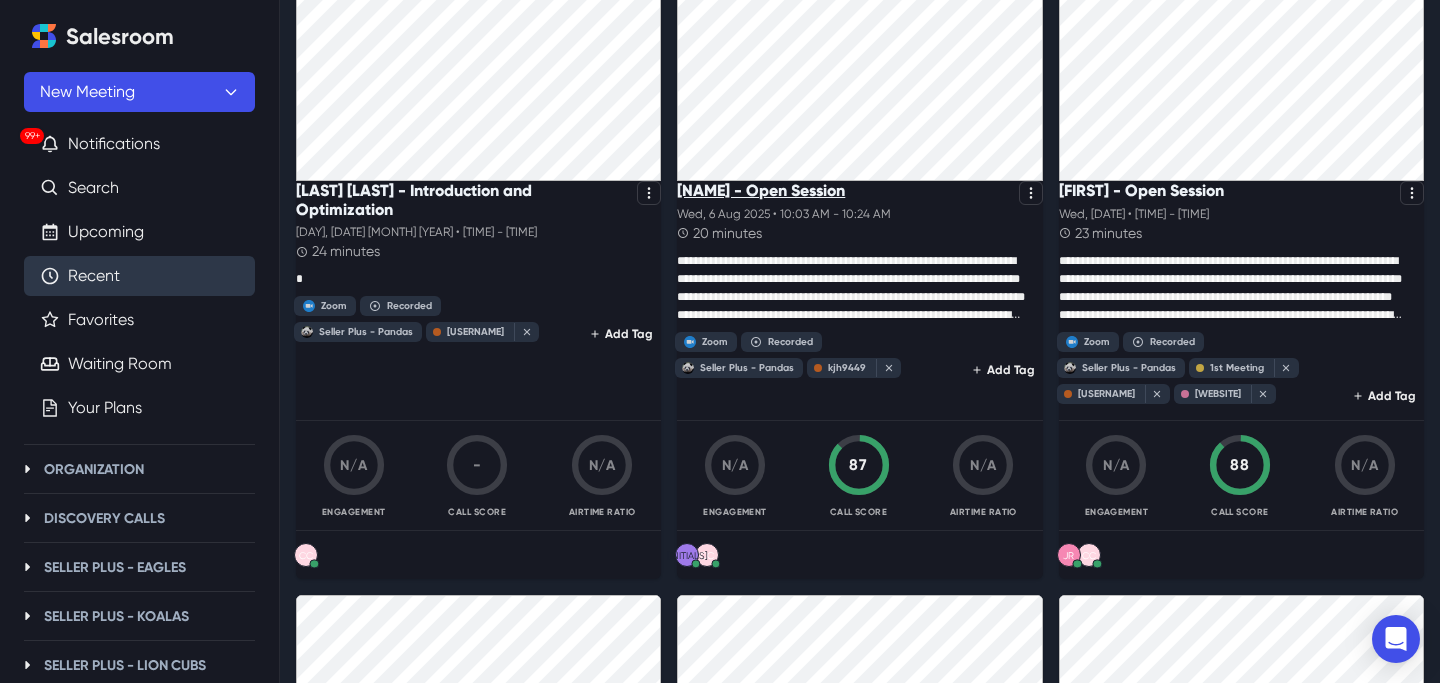 click on "[NAME] - Open Session" at bounding box center [761, 190] 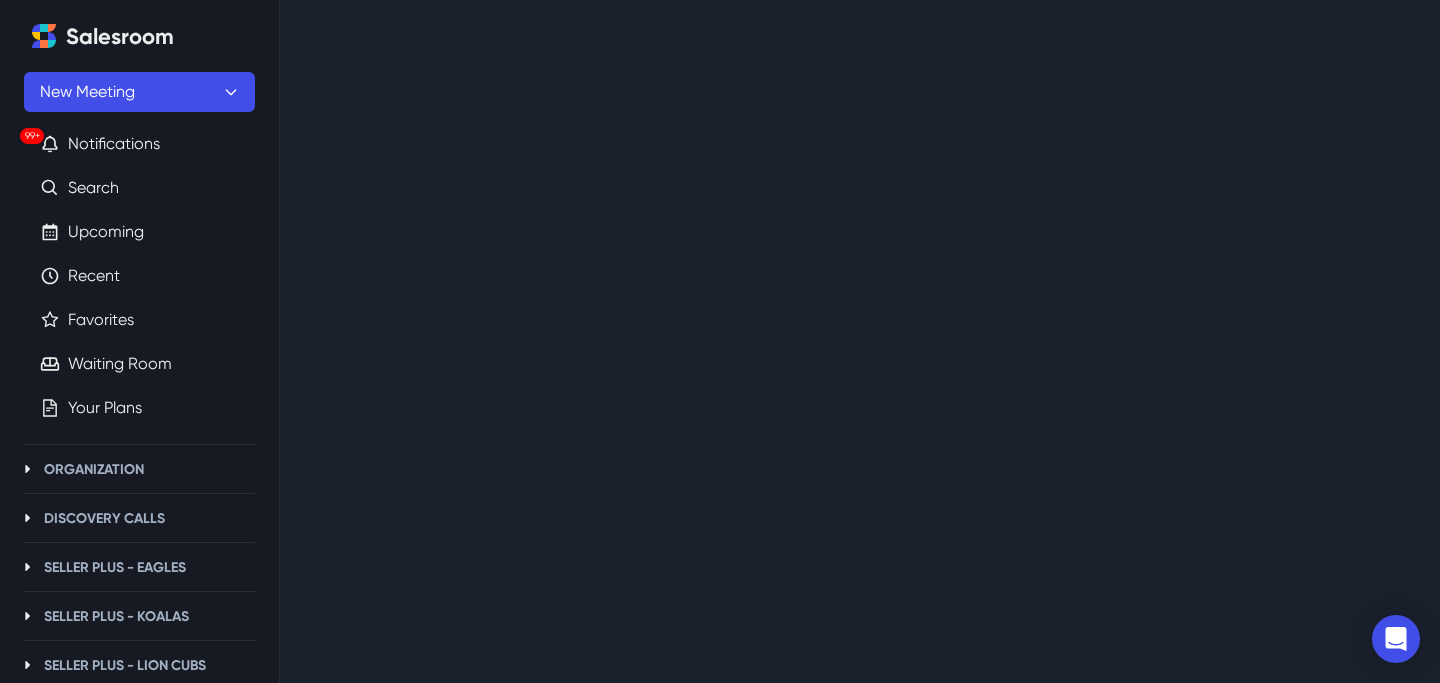scroll, scrollTop: 0, scrollLeft: 0, axis: both 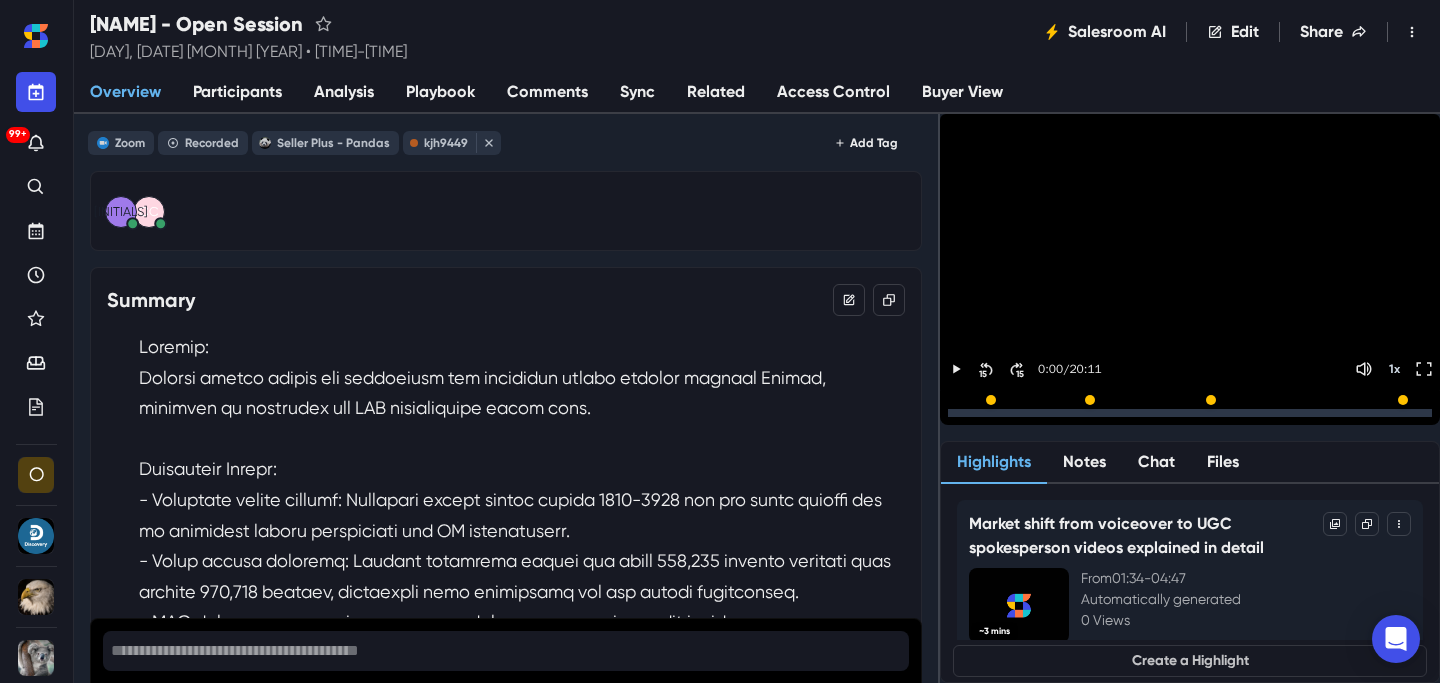 click on "Sync" at bounding box center (637, 93) 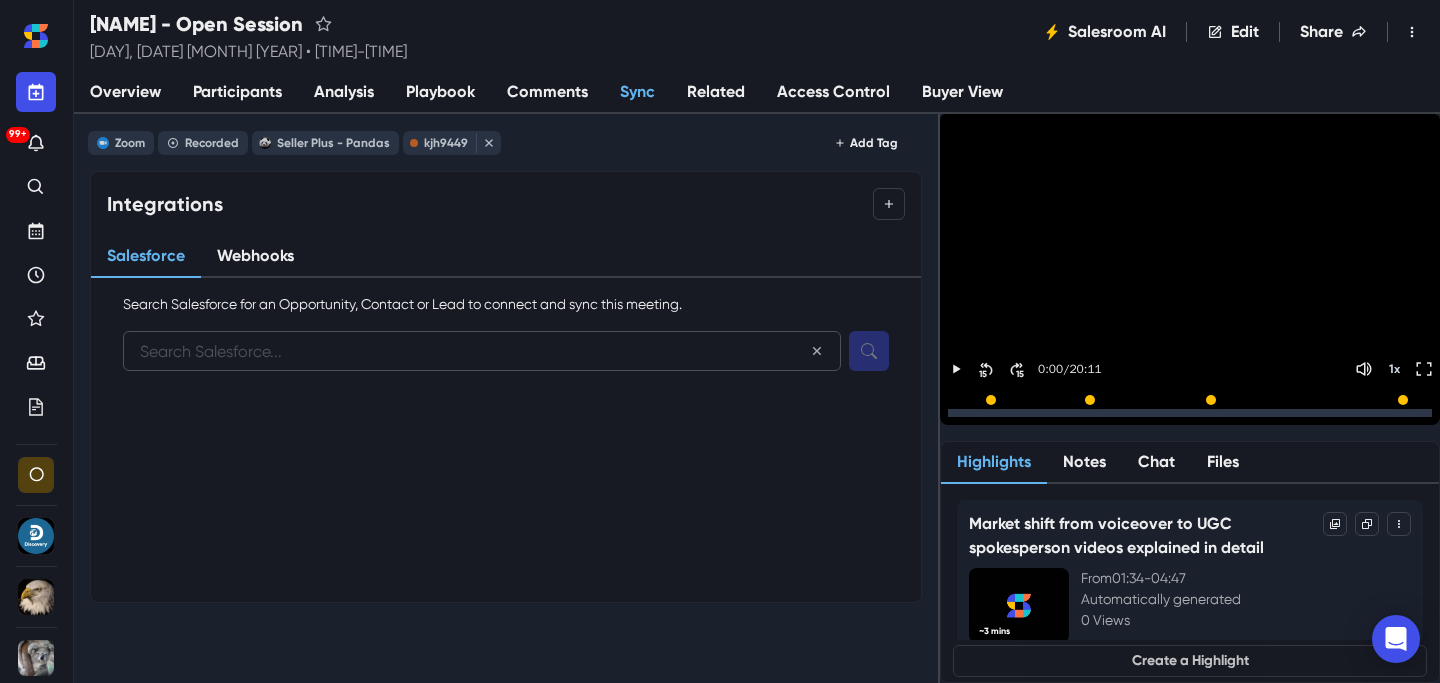 click at bounding box center [482, 351] 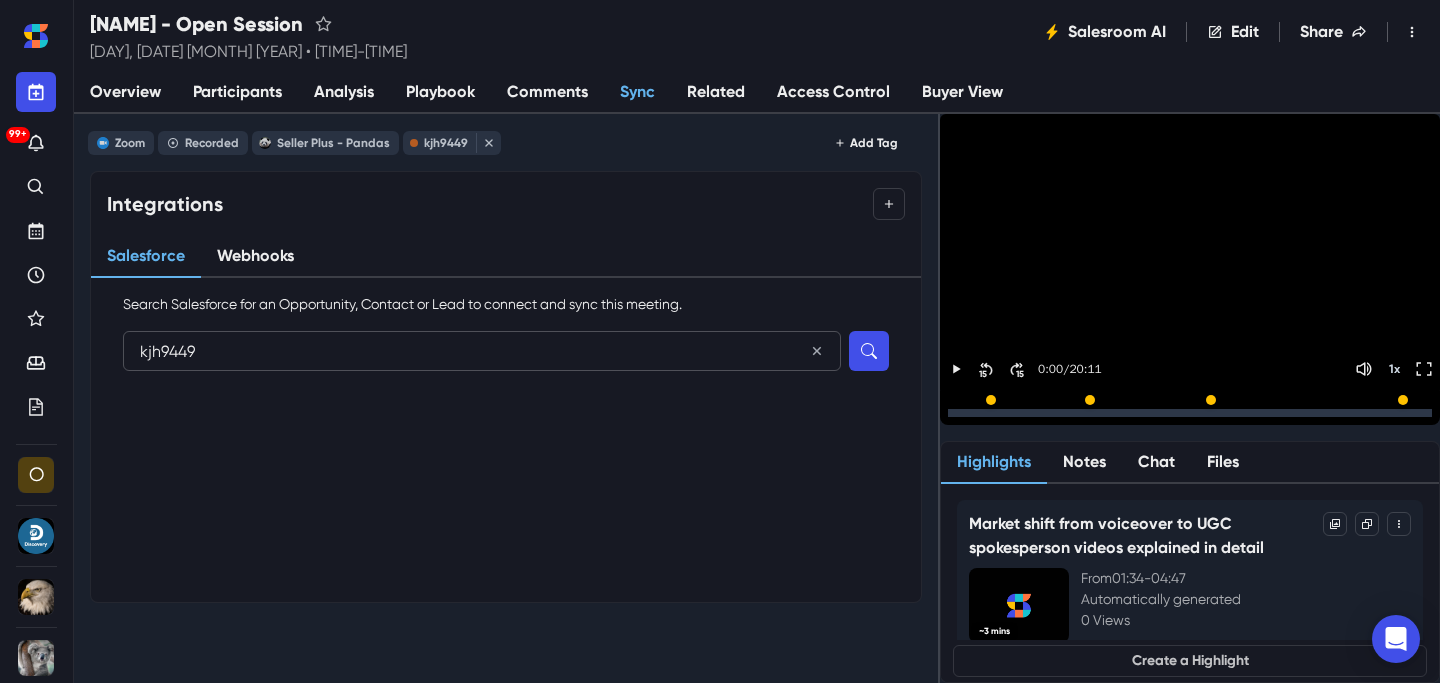 type on "kjh9449" 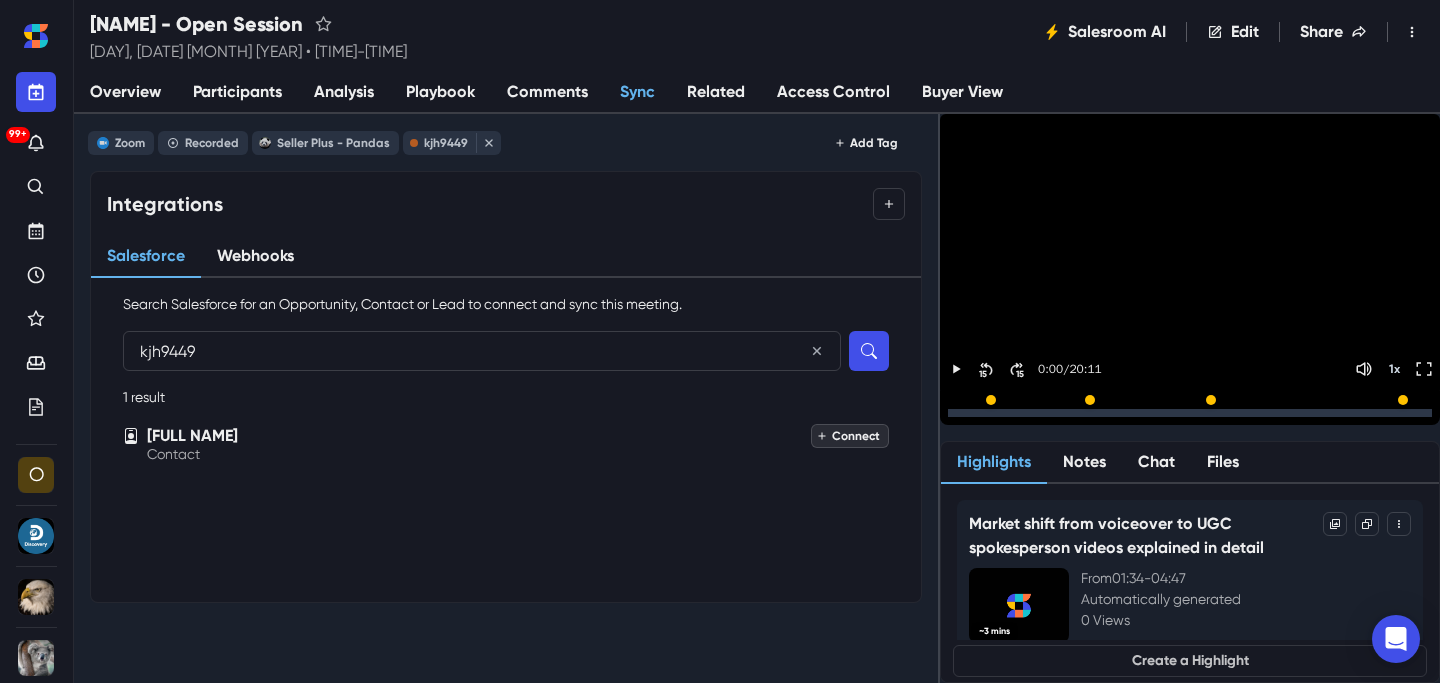 click on "Connect" at bounding box center [850, 436] 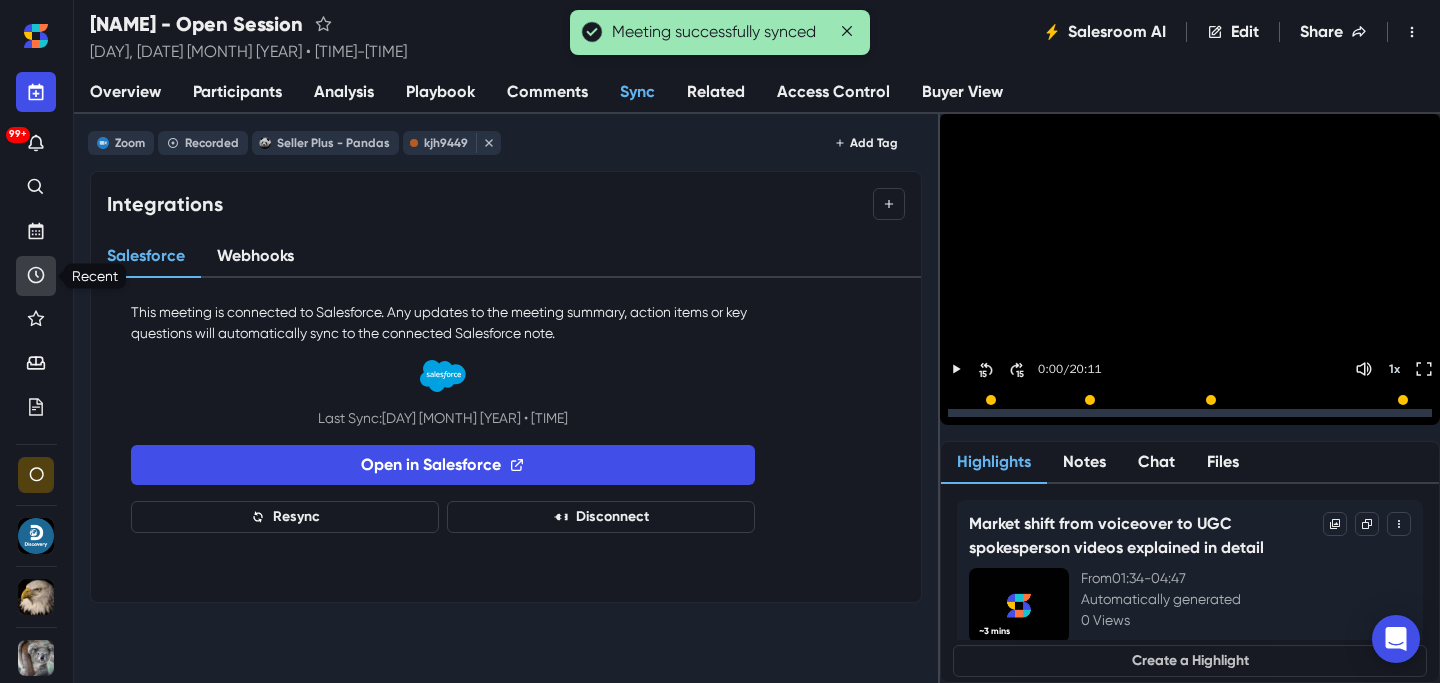 click 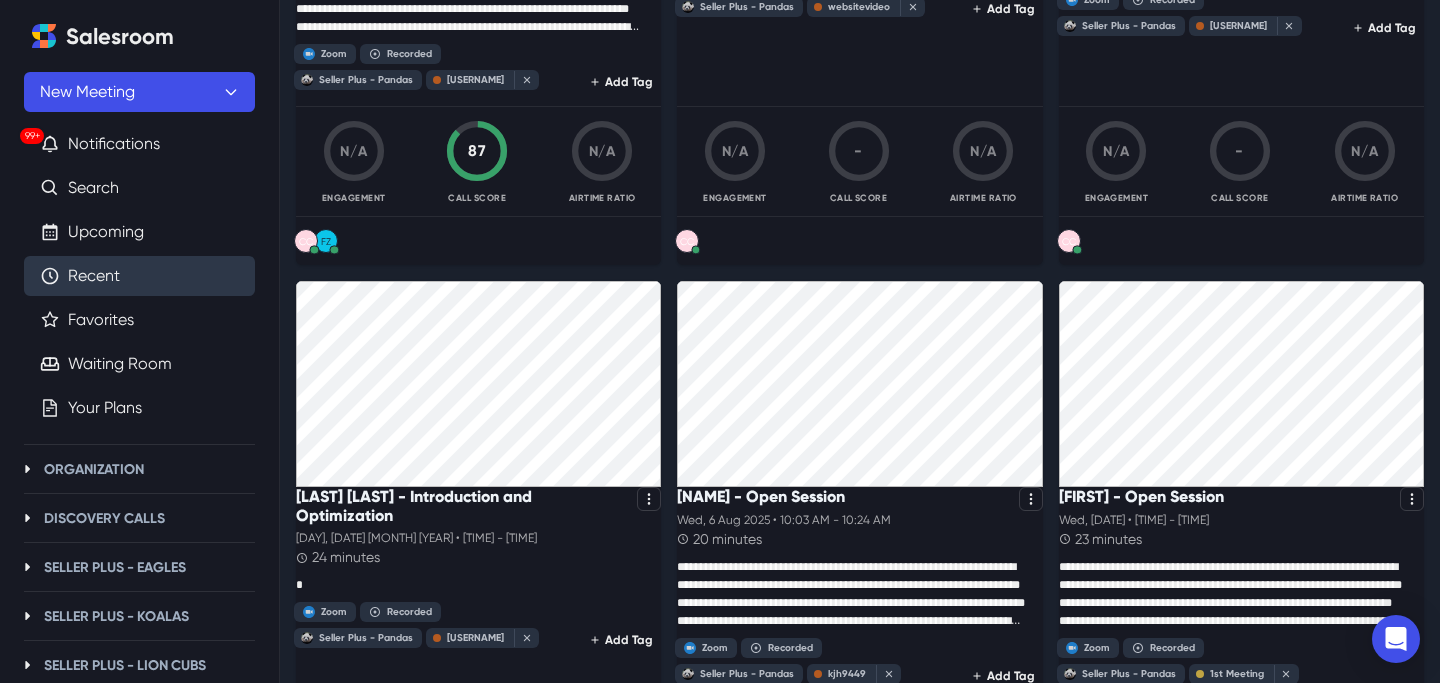 scroll, scrollTop: 843, scrollLeft: 0, axis: vertical 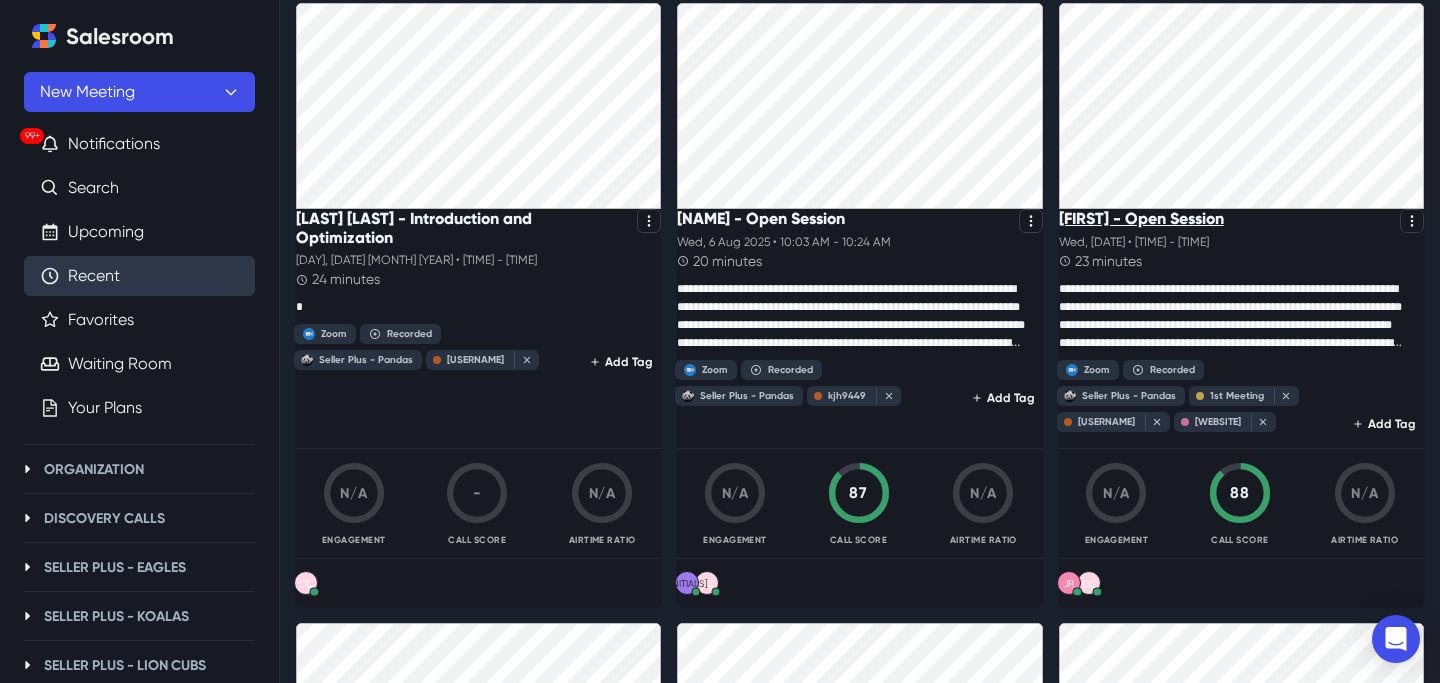 click on "[FIRST] - Open Session" at bounding box center [1141, 218] 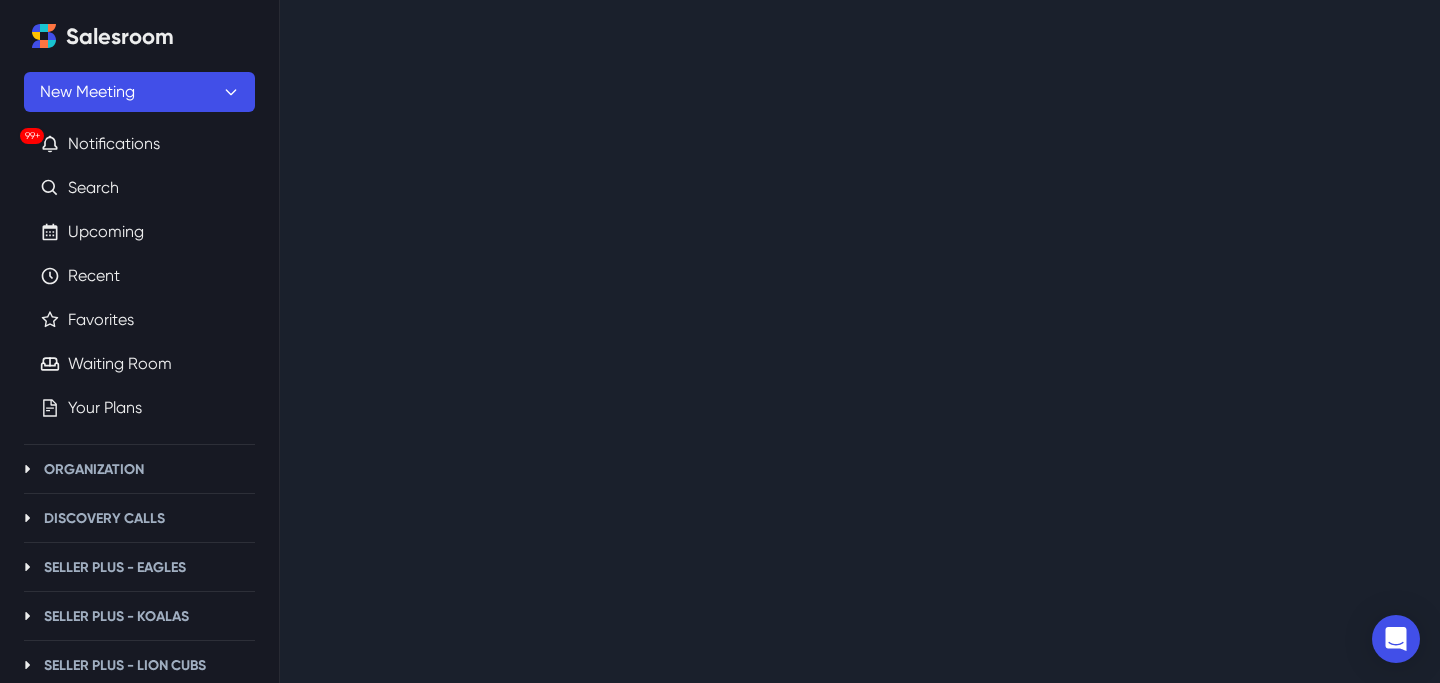 scroll, scrollTop: 0, scrollLeft: 0, axis: both 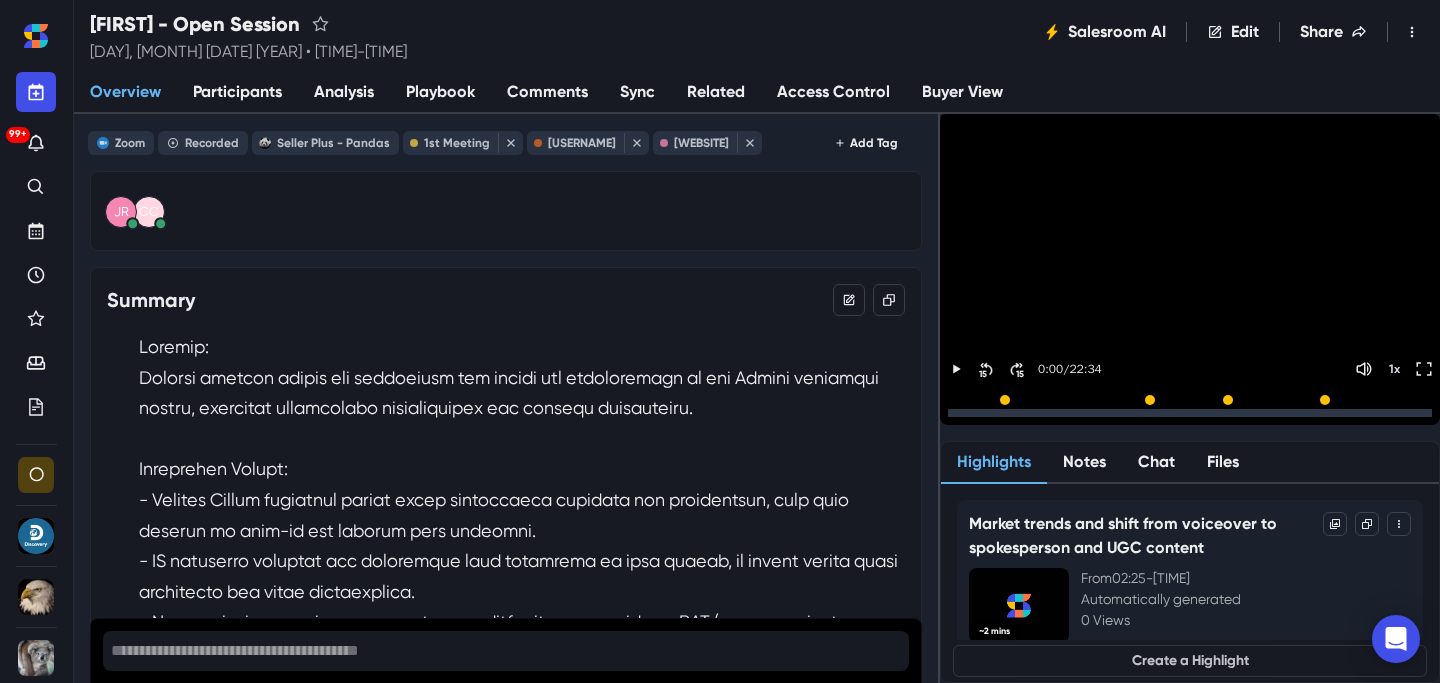 click on "Sync" at bounding box center (637, 93) 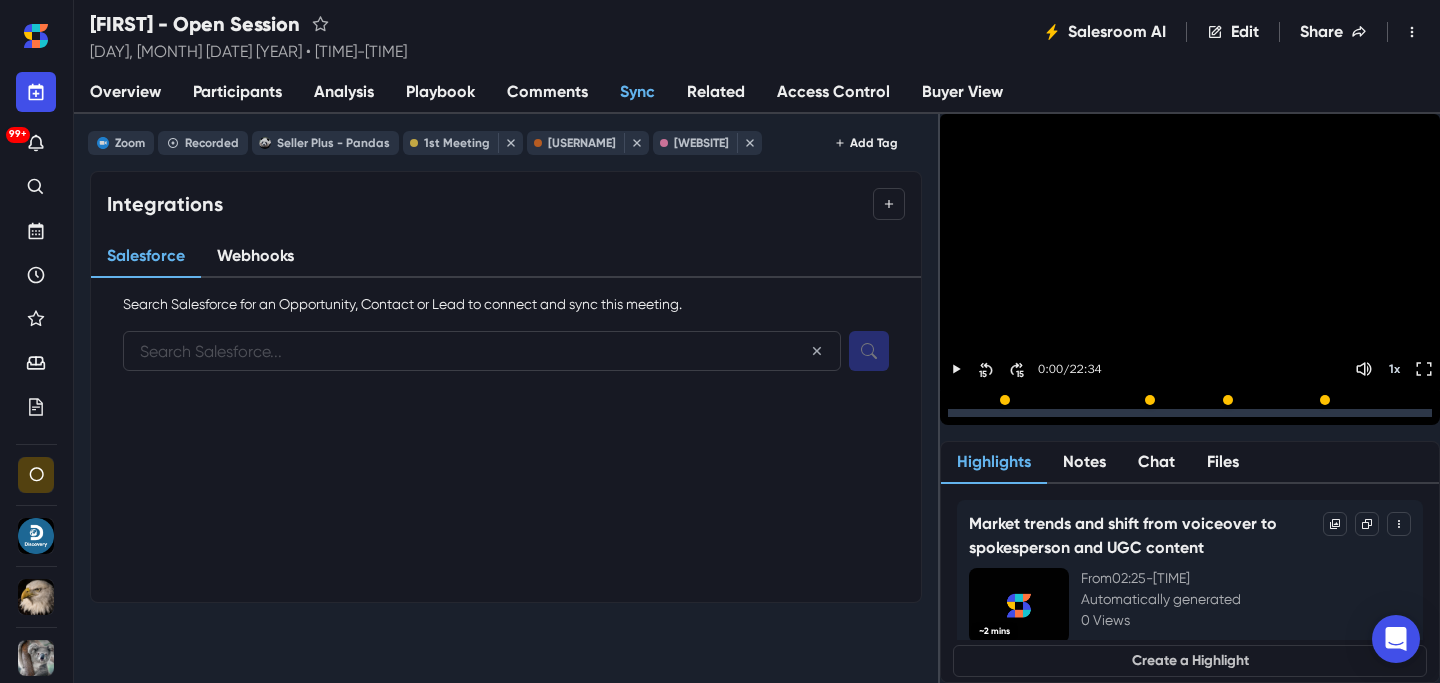 paste on "[USERNAME]" 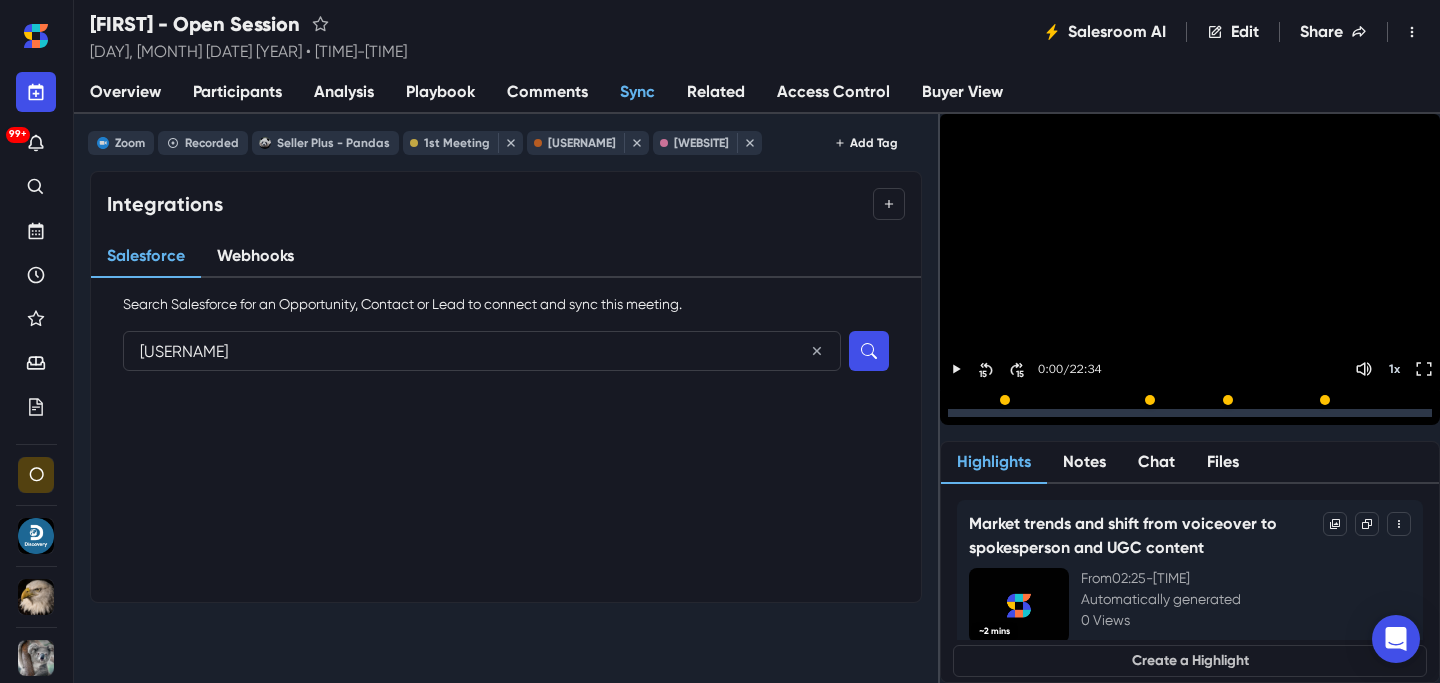 type on "[USERNAME]" 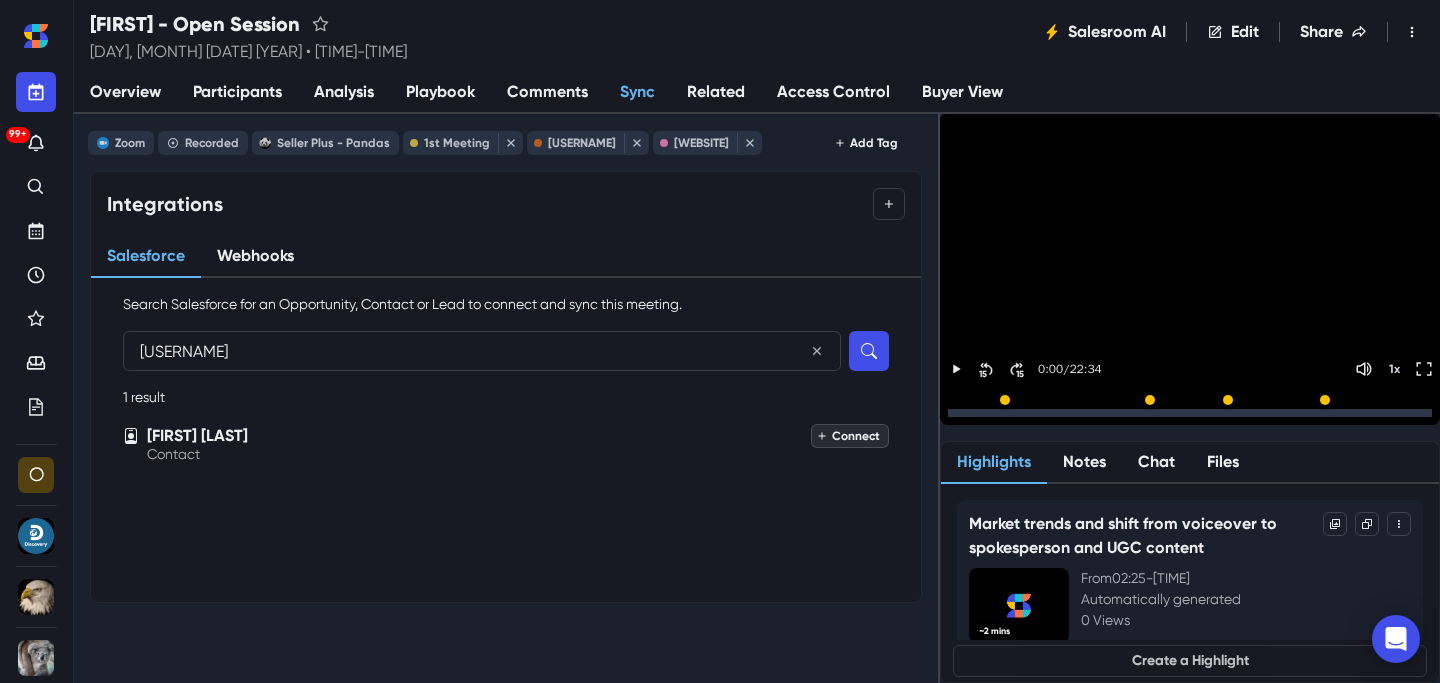 click on "Connect" at bounding box center (850, 436) 